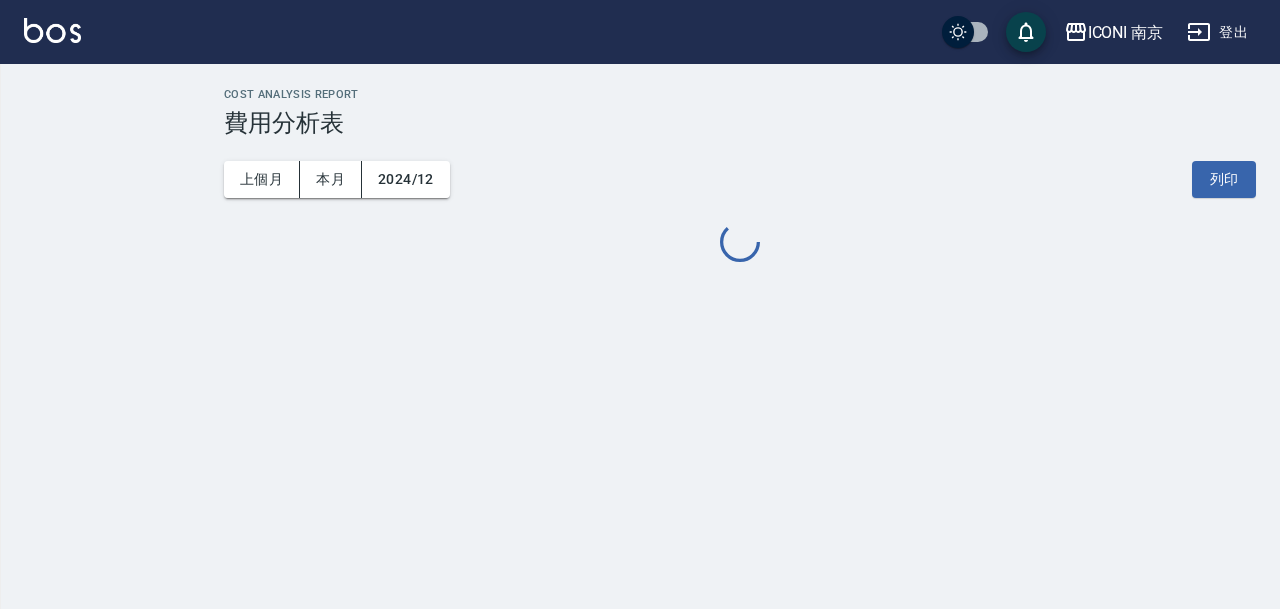 scroll, scrollTop: 0, scrollLeft: 0, axis: both 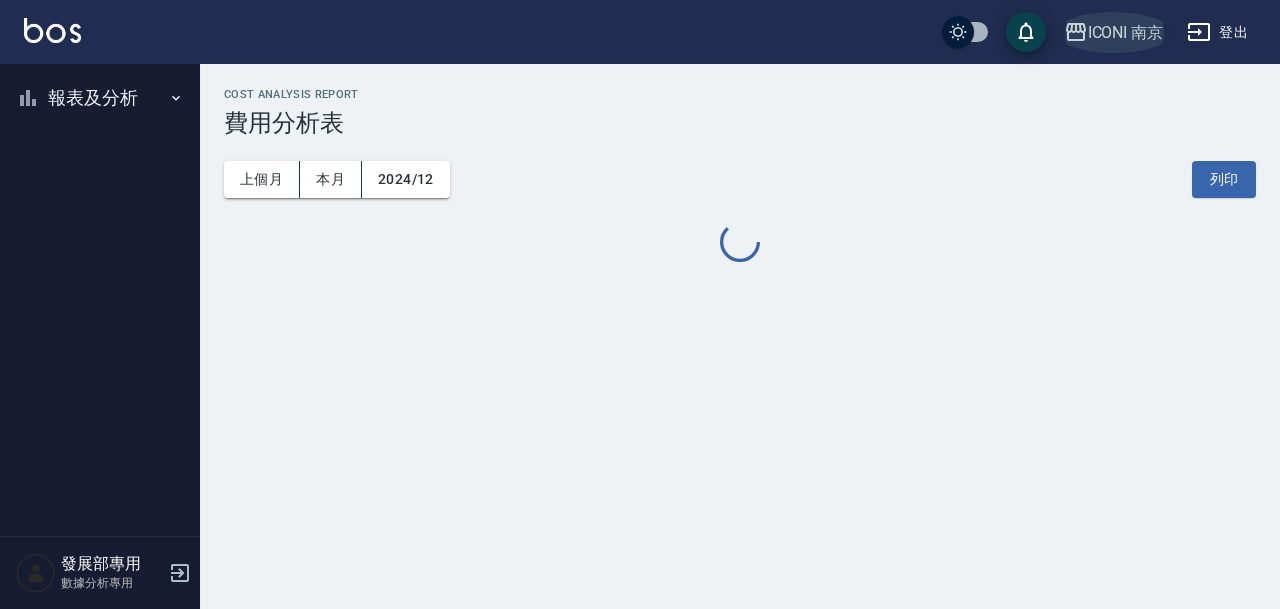 click on "ICONI 南京" at bounding box center (1126, 32) 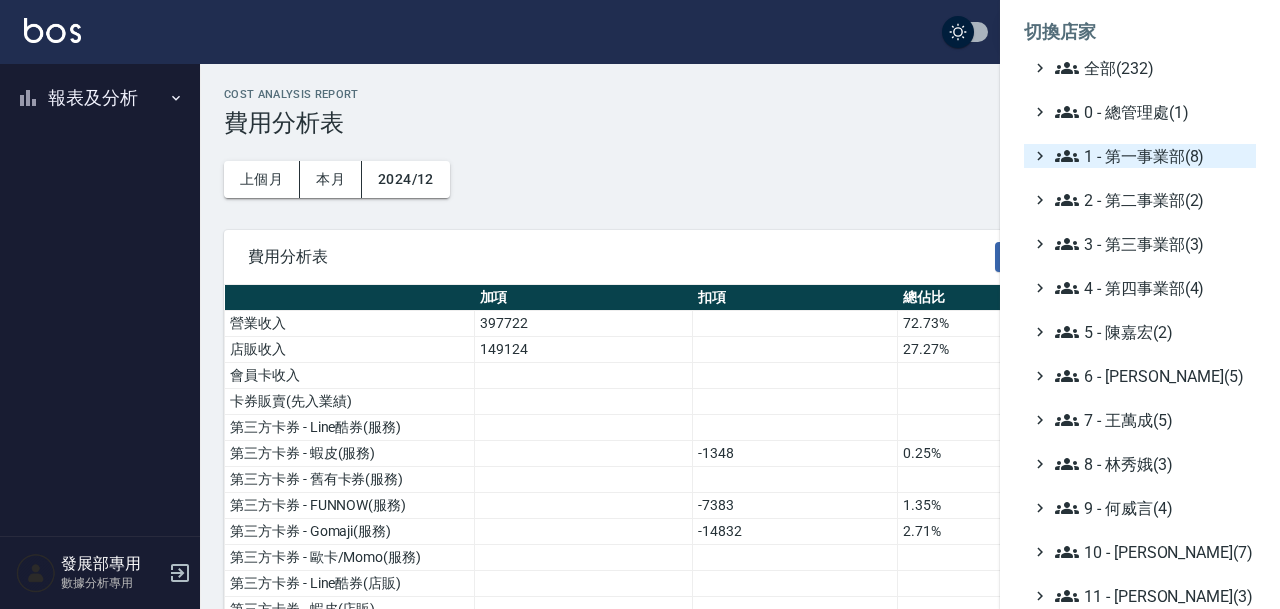 click on "1 - 第一事業部(8)" at bounding box center (1151, 156) 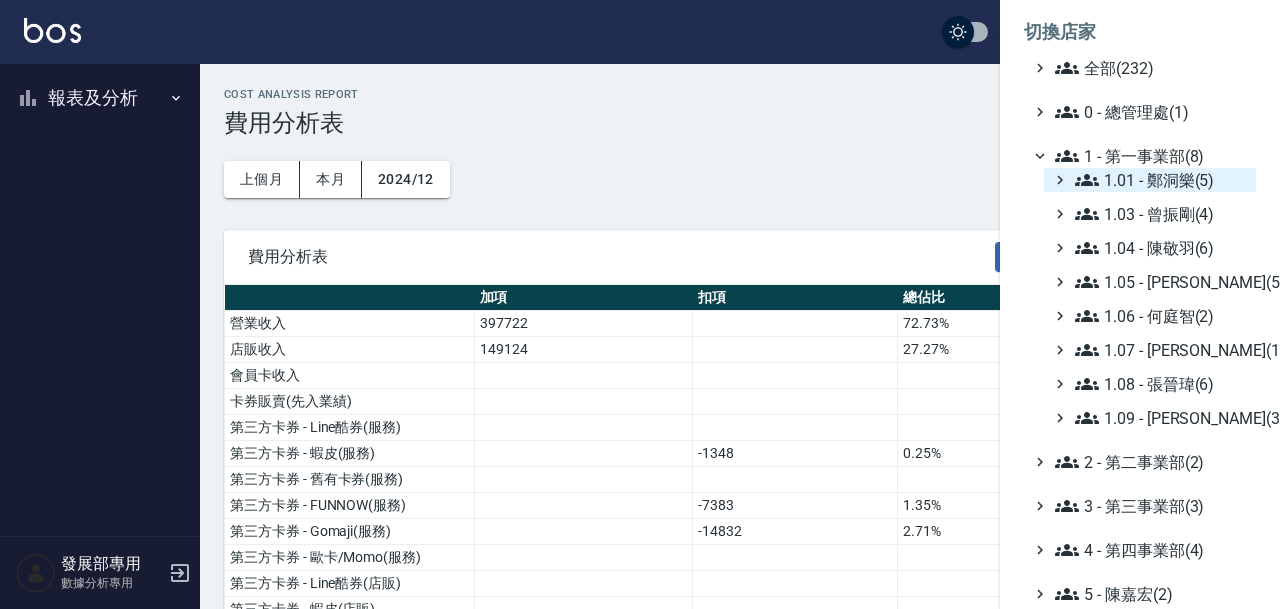 click on "1.01 - 鄭洞樂(5)" at bounding box center [1161, 180] 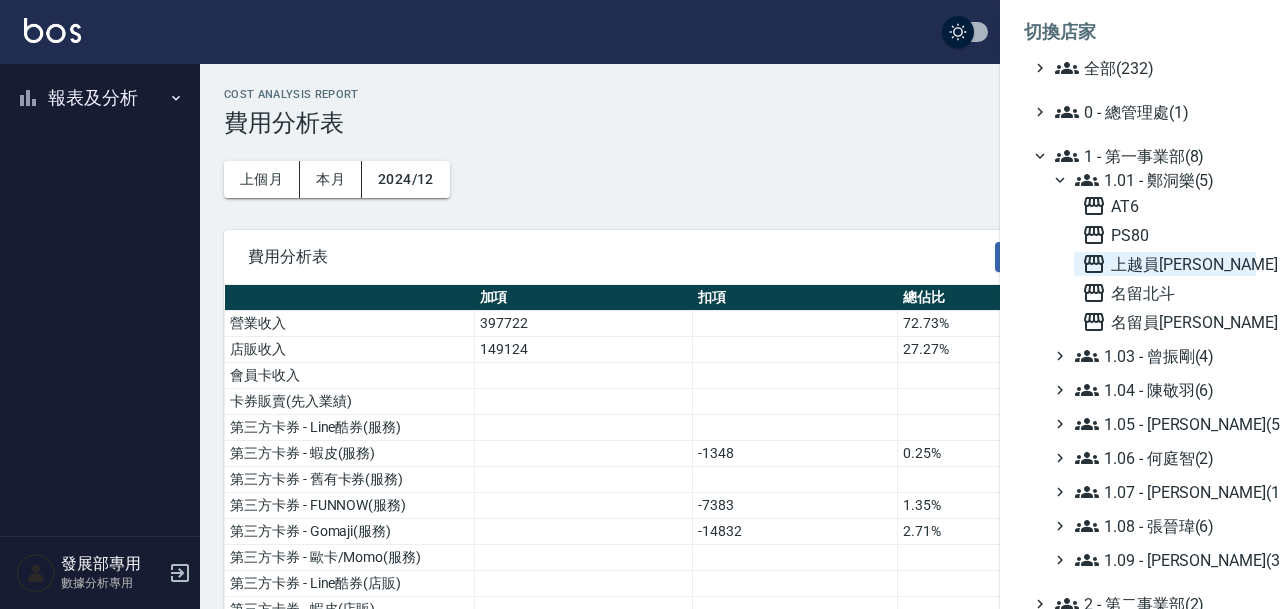 click on "上越員[PERSON_NAME]" at bounding box center [1165, 264] 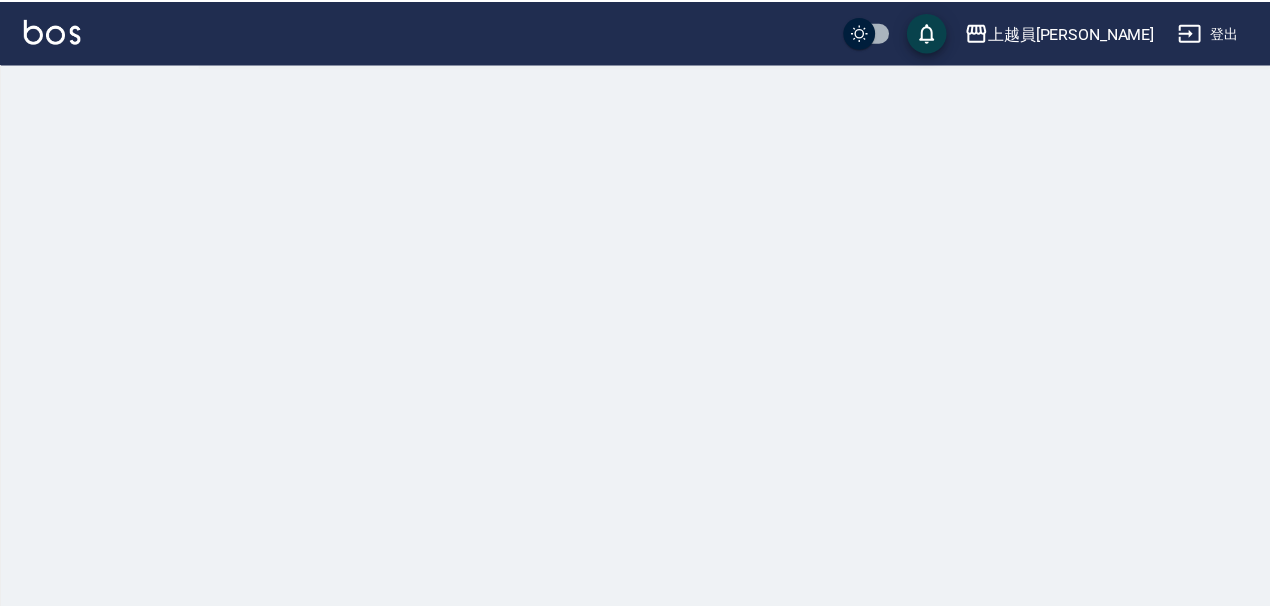 scroll, scrollTop: 0, scrollLeft: 0, axis: both 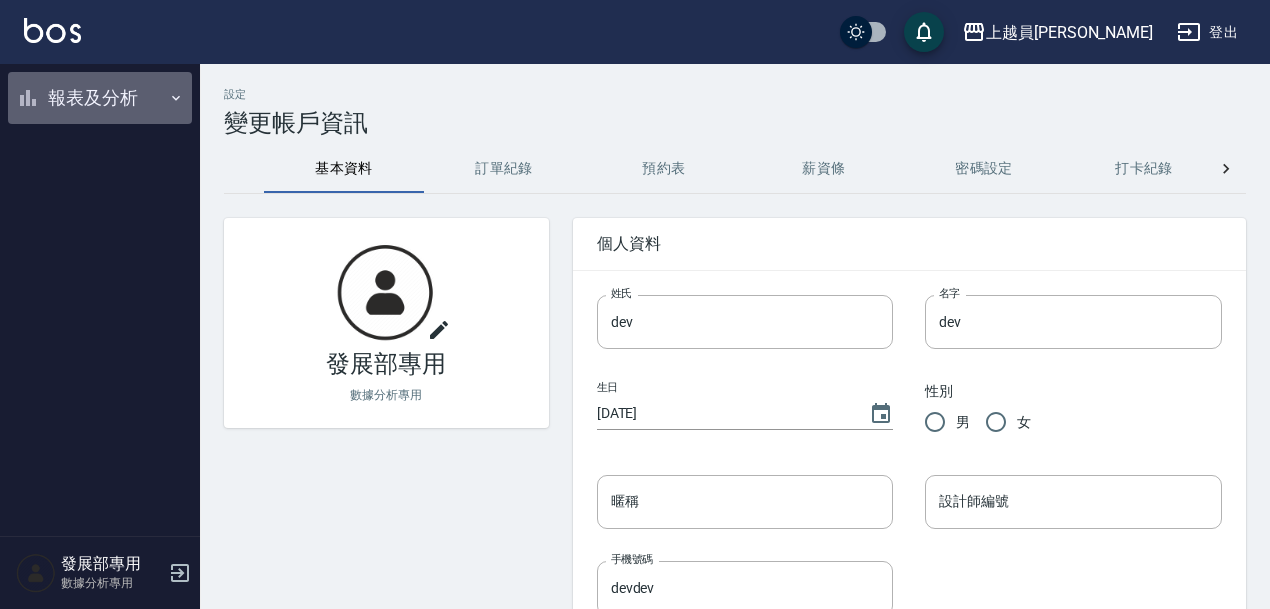 click on "報表及分析" at bounding box center [100, 98] 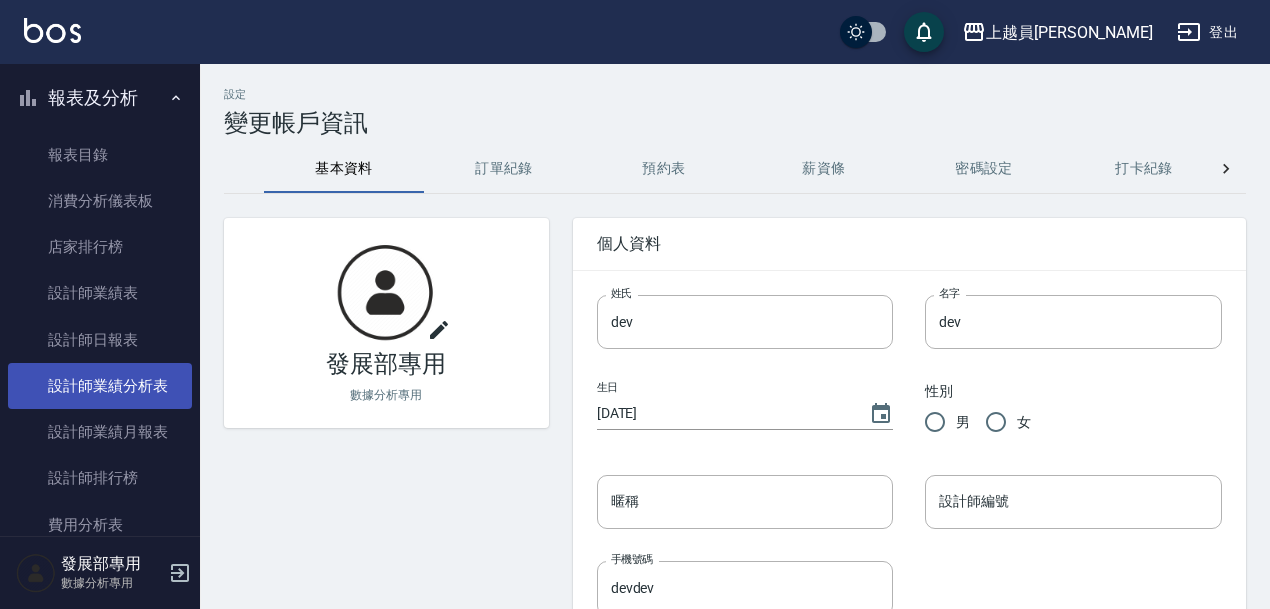 click on "設計師業績分析表" at bounding box center (100, 386) 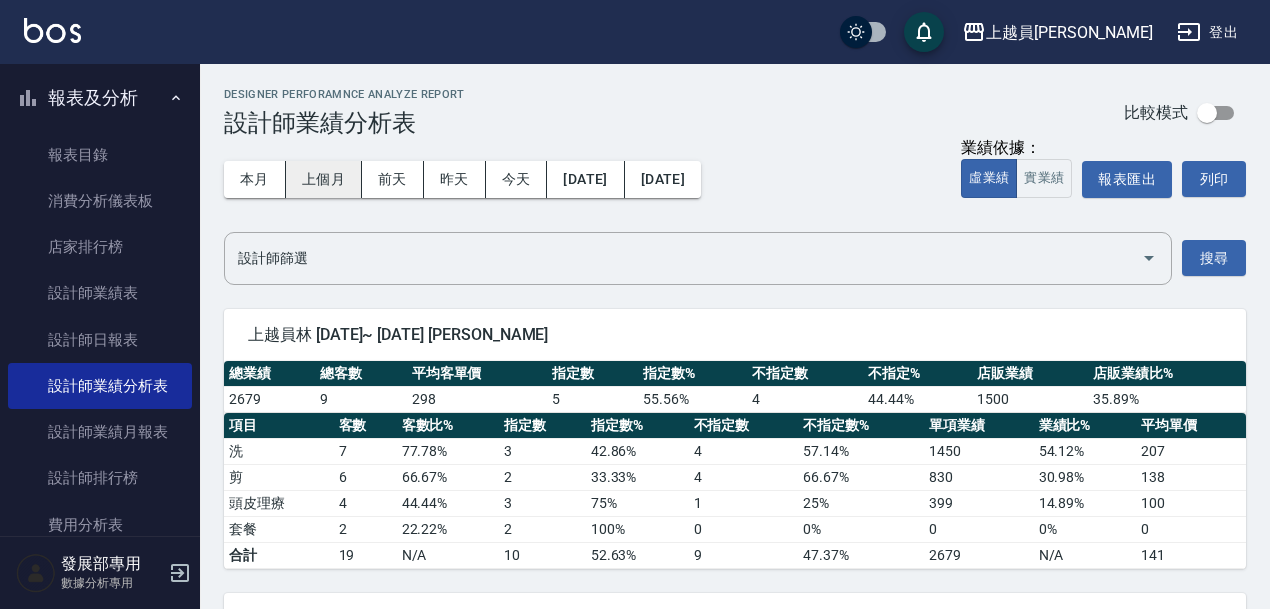 click on "上個月" at bounding box center (324, 179) 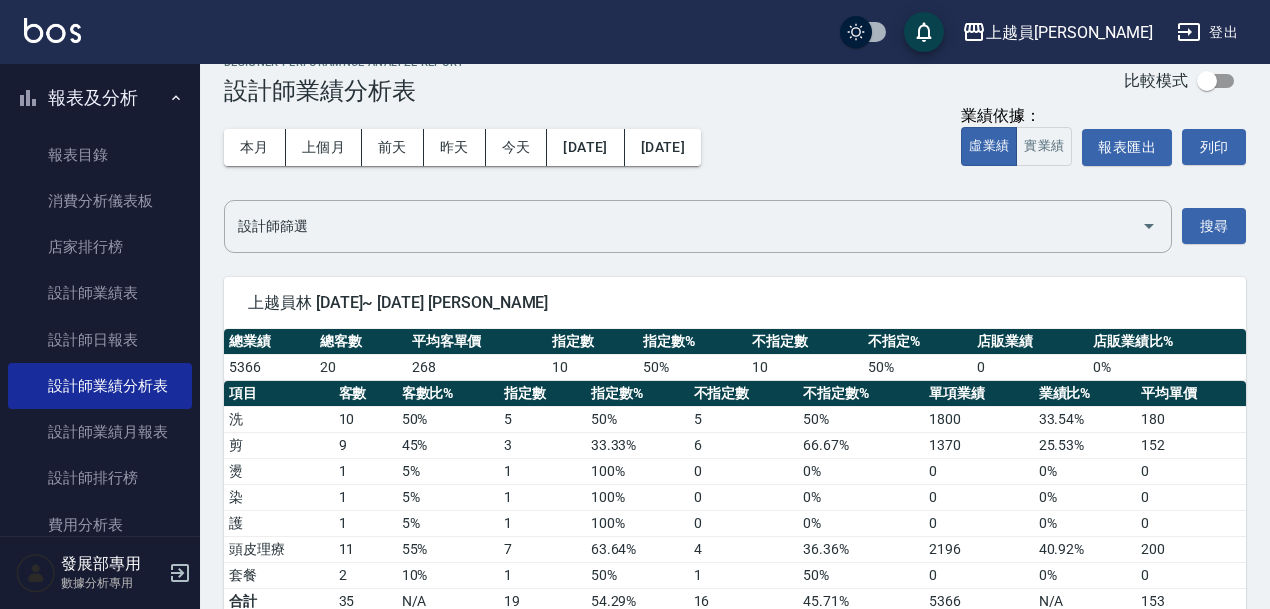scroll, scrollTop: 0, scrollLeft: 0, axis: both 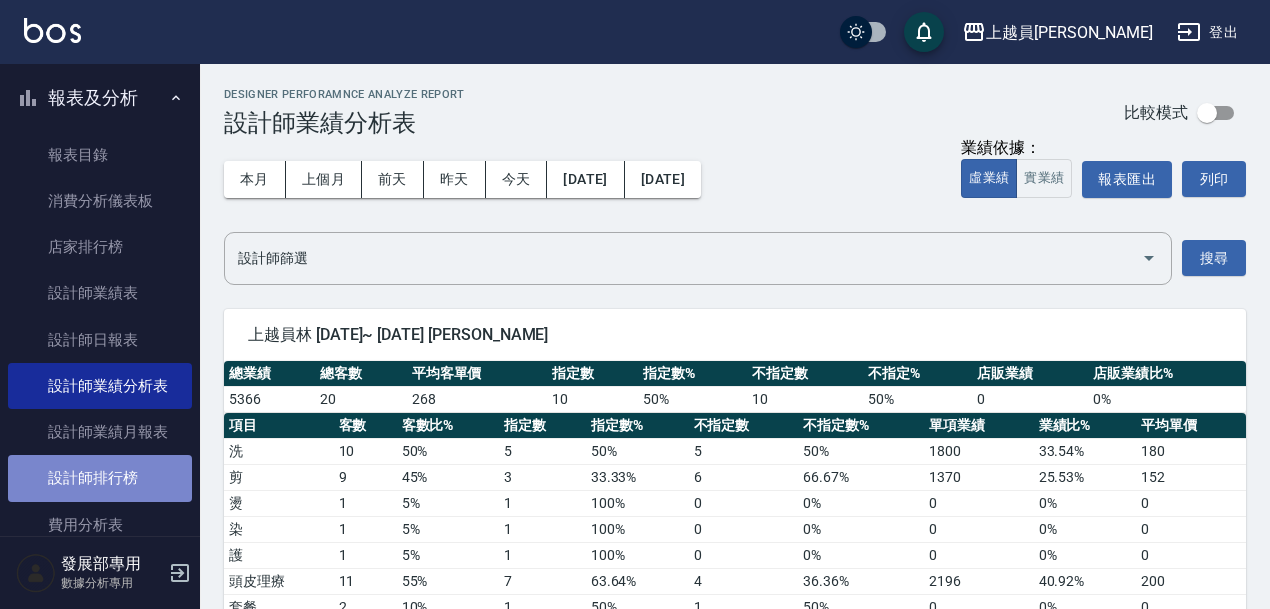 click on "設計師排行榜" at bounding box center [100, 478] 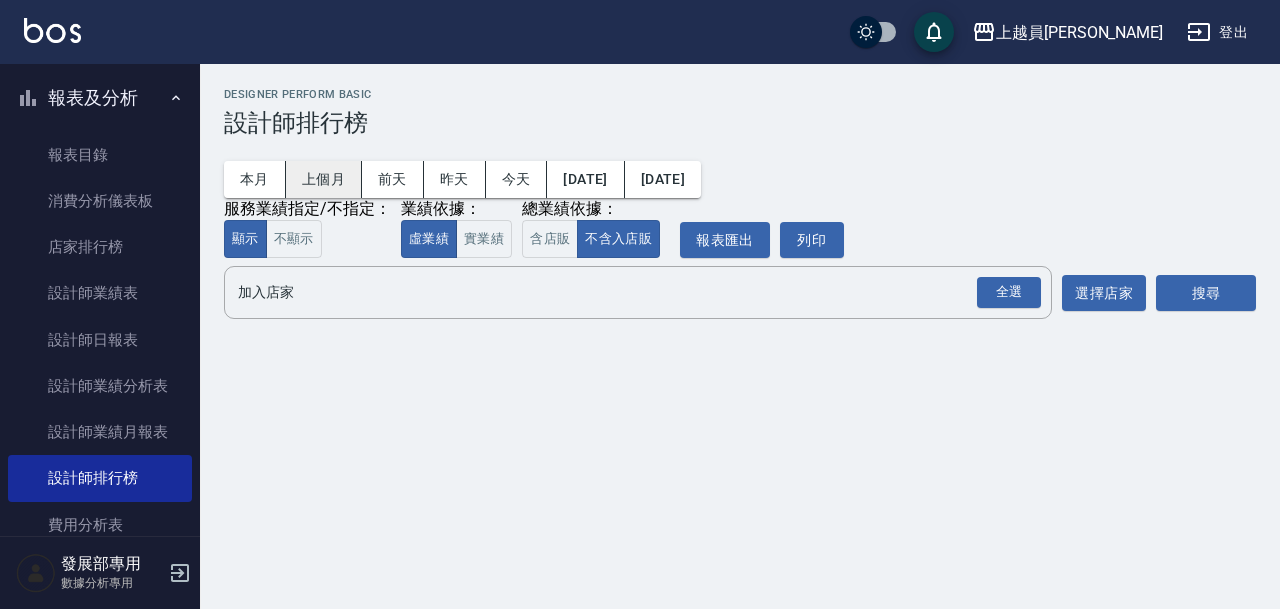 click on "上個月" at bounding box center [324, 179] 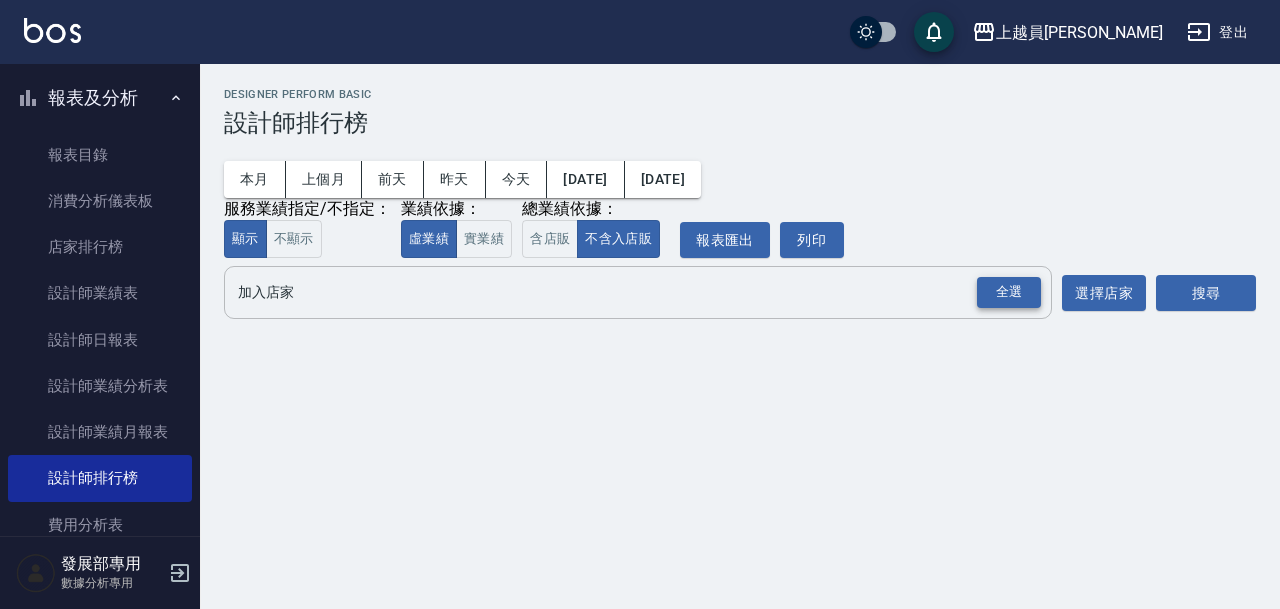 click on "全選" at bounding box center (1009, 292) 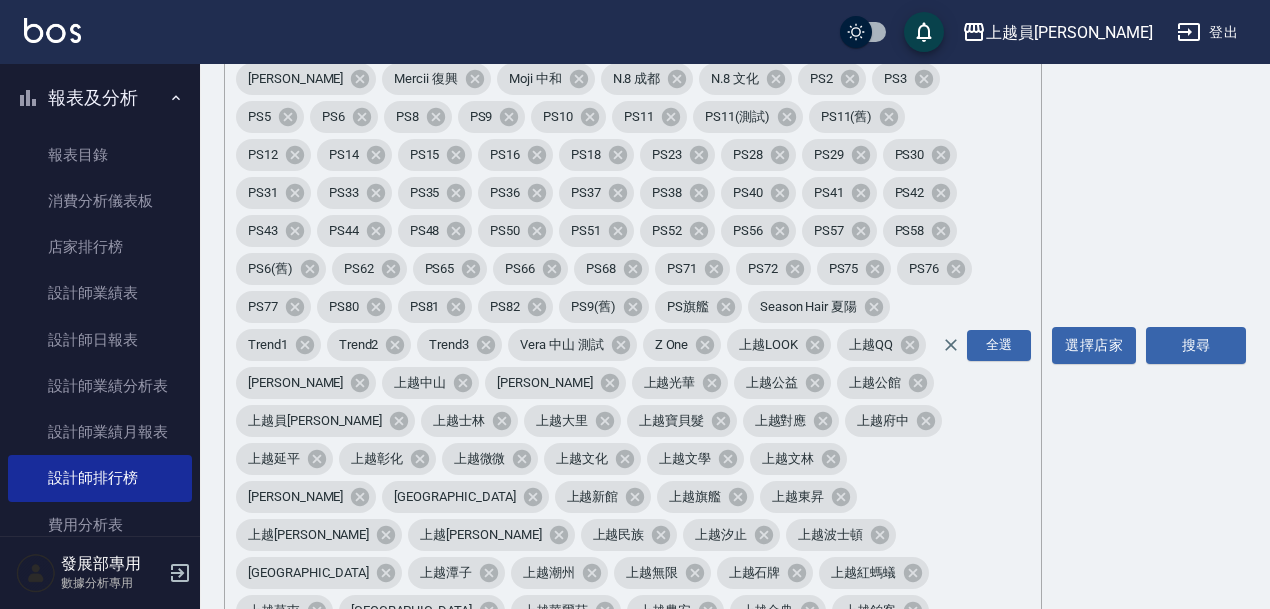 scroll, scrollTop: 631, scrollLeft: 0, axis: vertical 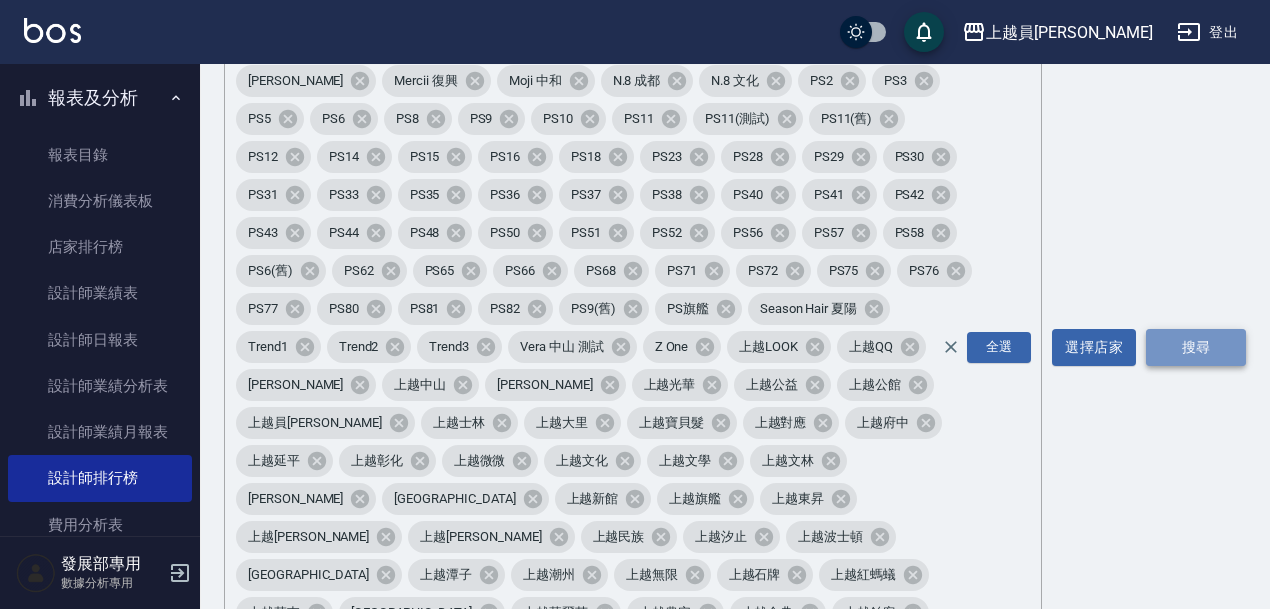click on "搜尋" at bounding box center (1196, 347) 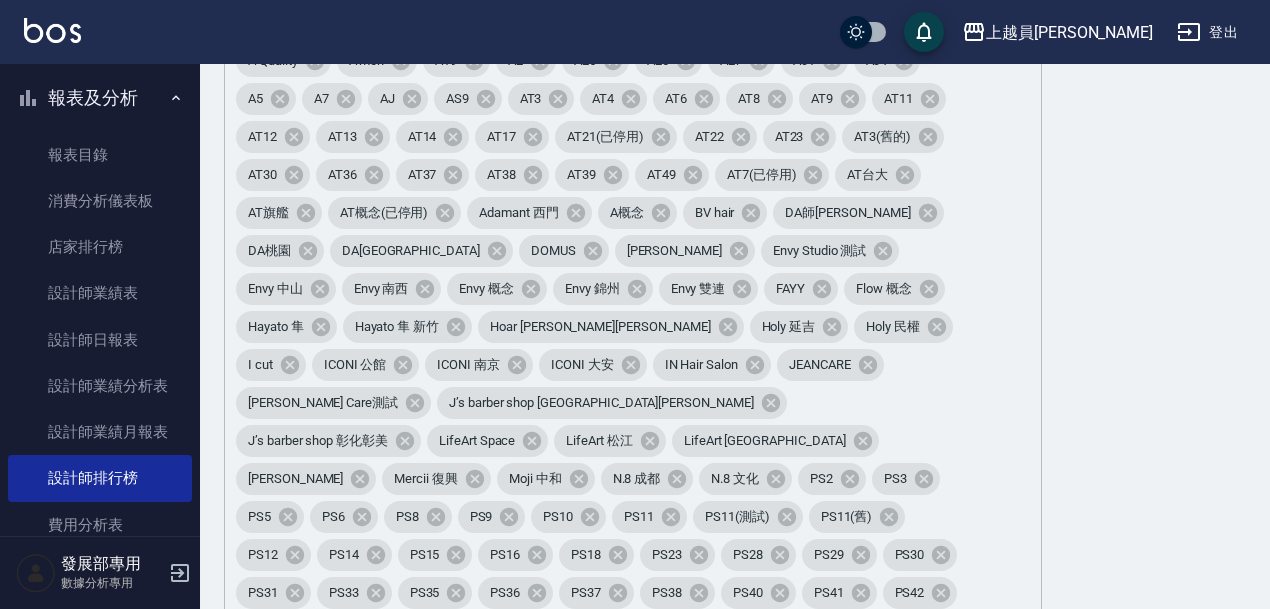 scroll, scrollTop: 0, scrollLeft: 0, axis: both 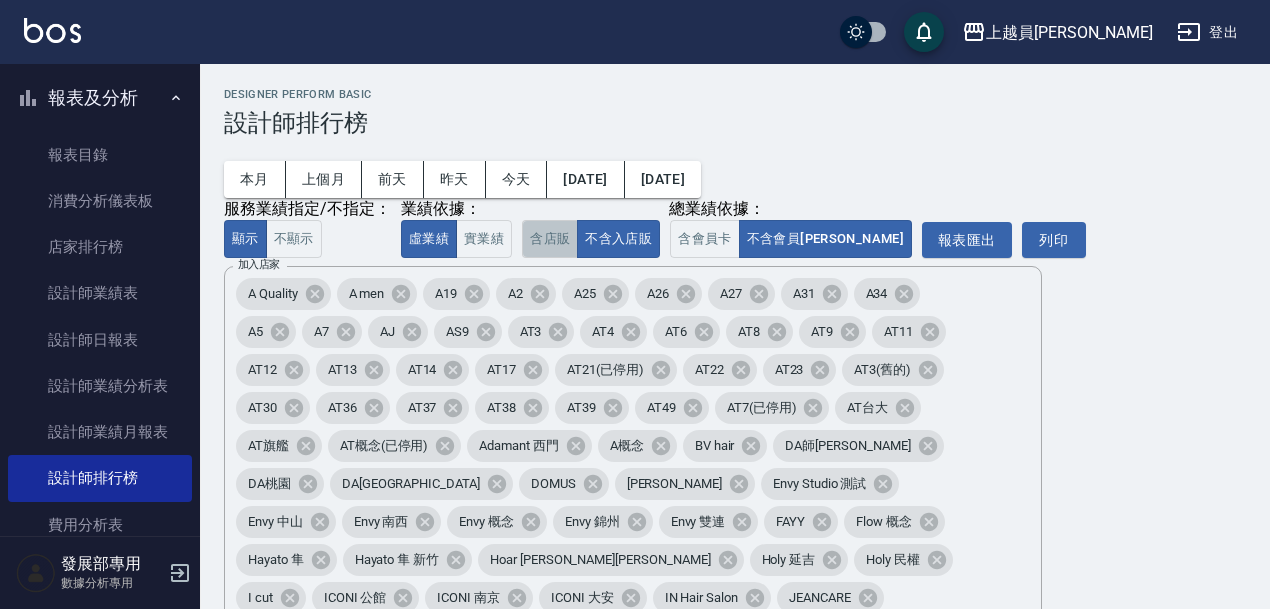 click on "含店販" at bounding box center [550, 239] 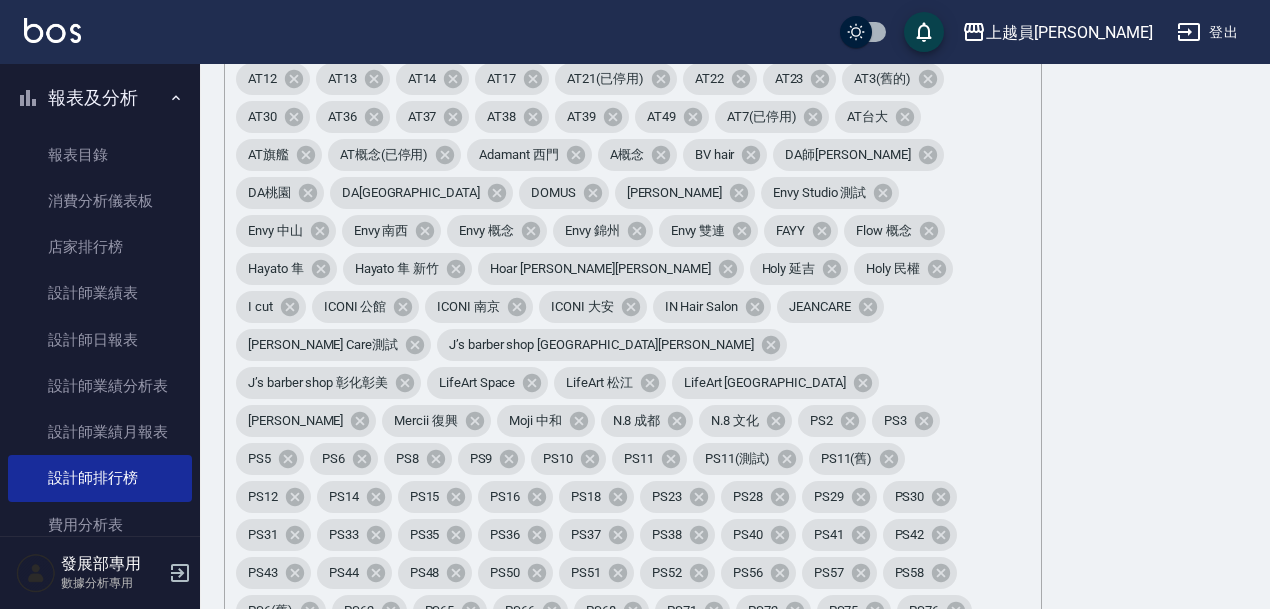 scroll, scrollTop: 0, scrollLeft: 0, axis: both 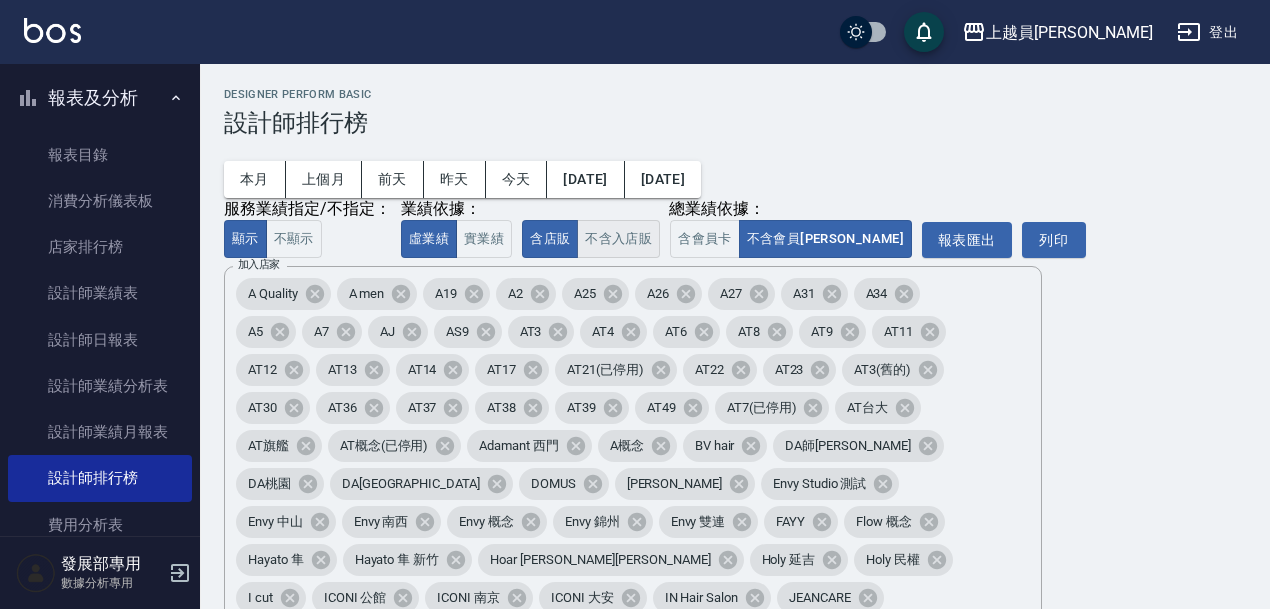 click on "不含入店販" at bounding box center [618, 239] 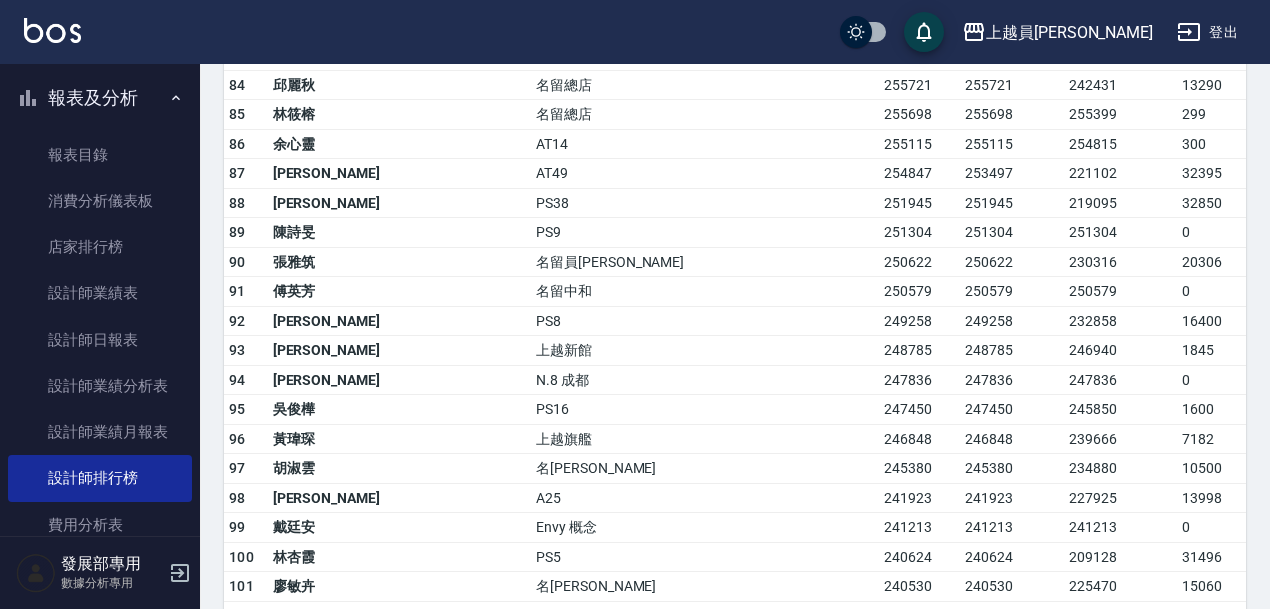 scroll, scrollTop: 4120, scrollLeft: 0, axis: vertical 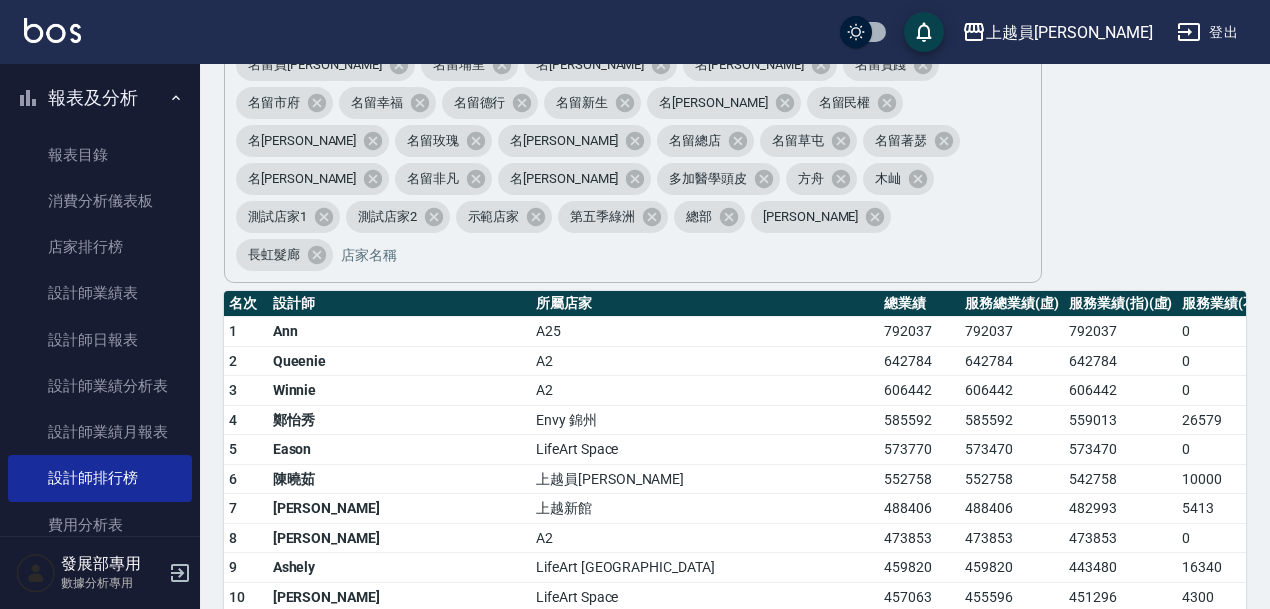 type on "false" 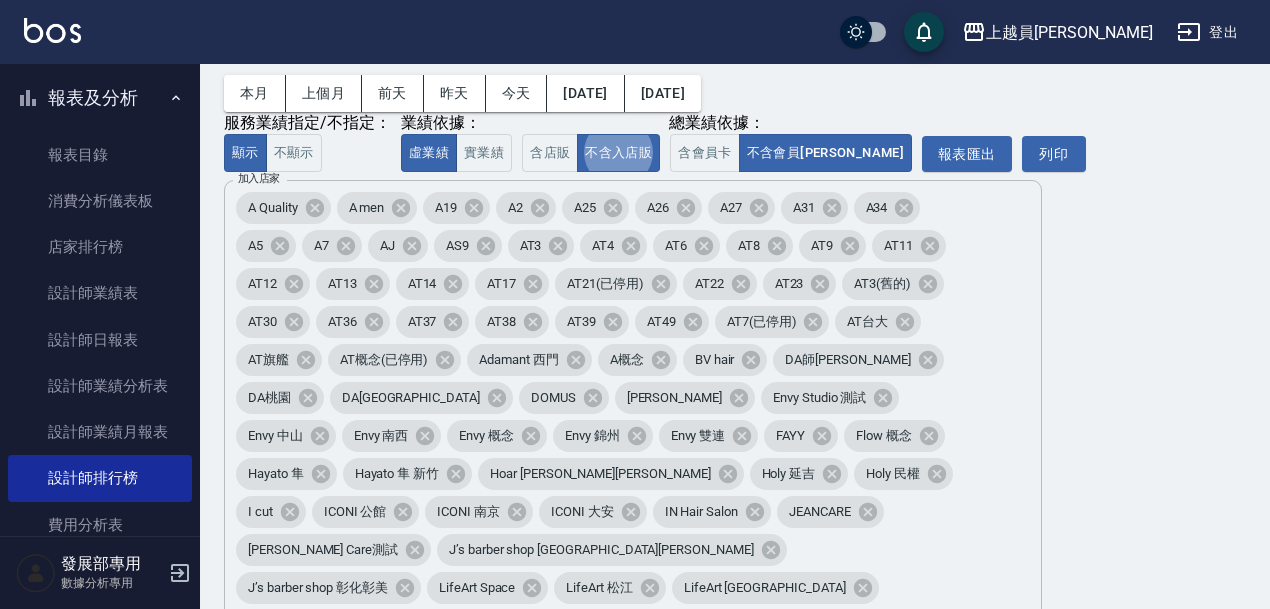 scroll, scrollTop: 102, scrollLeft: 0, axis: vertical 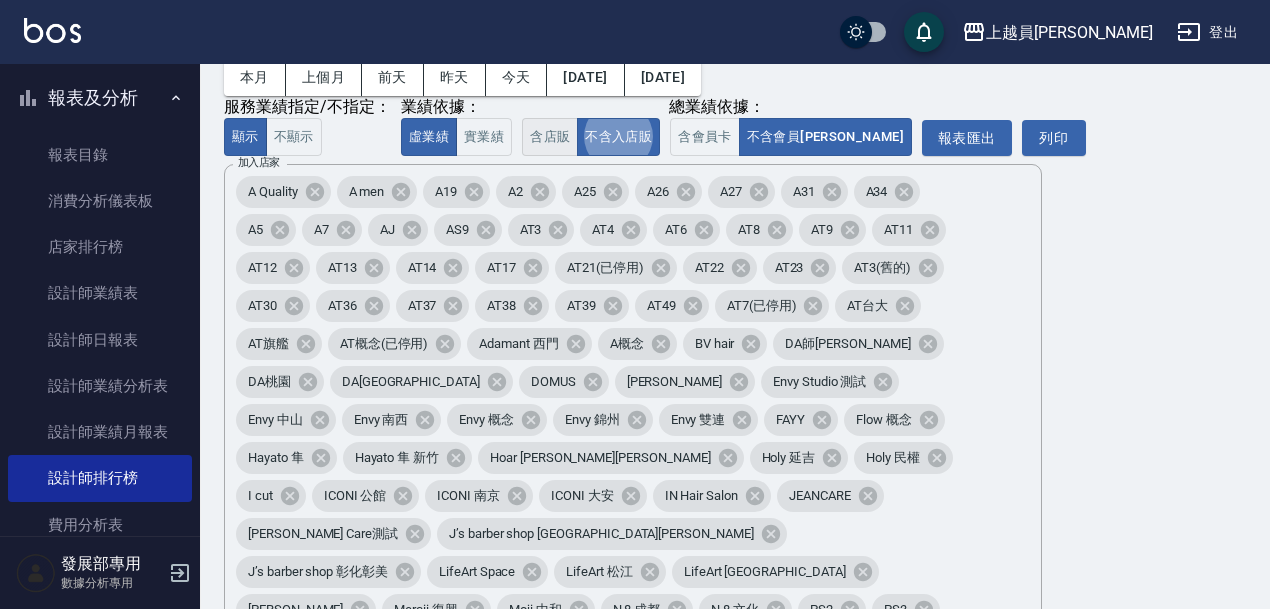 click on "含店販" at bounding box center (550, 137) 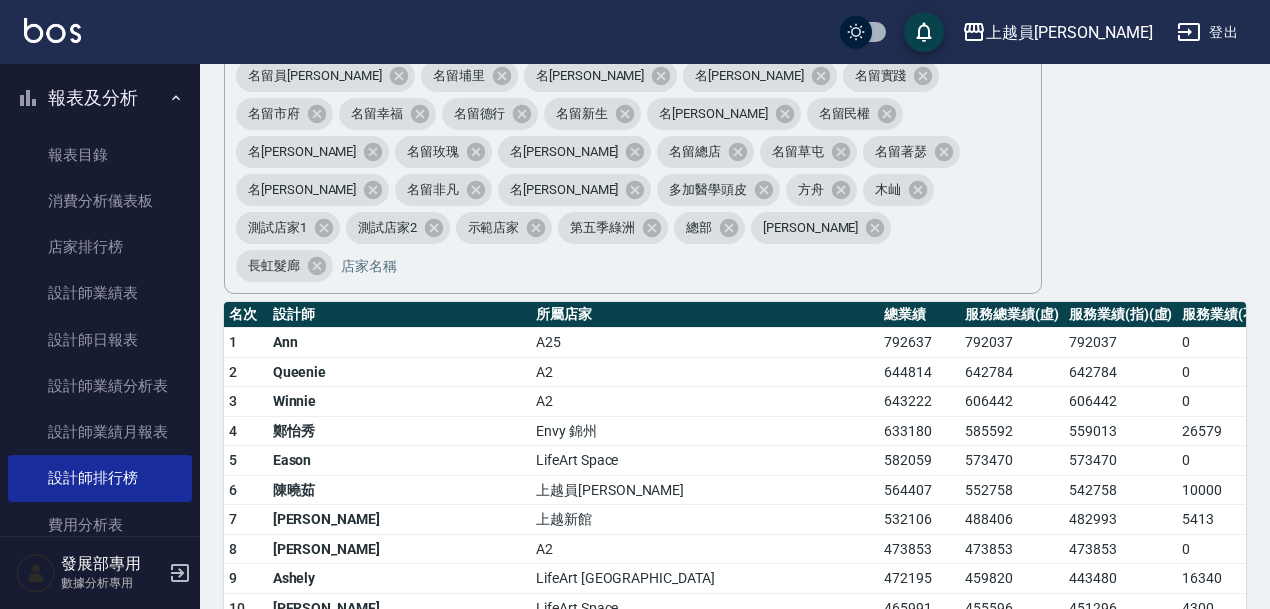 scroll, scrollTop: 1403, scrollLeft: 0, axis: vertical 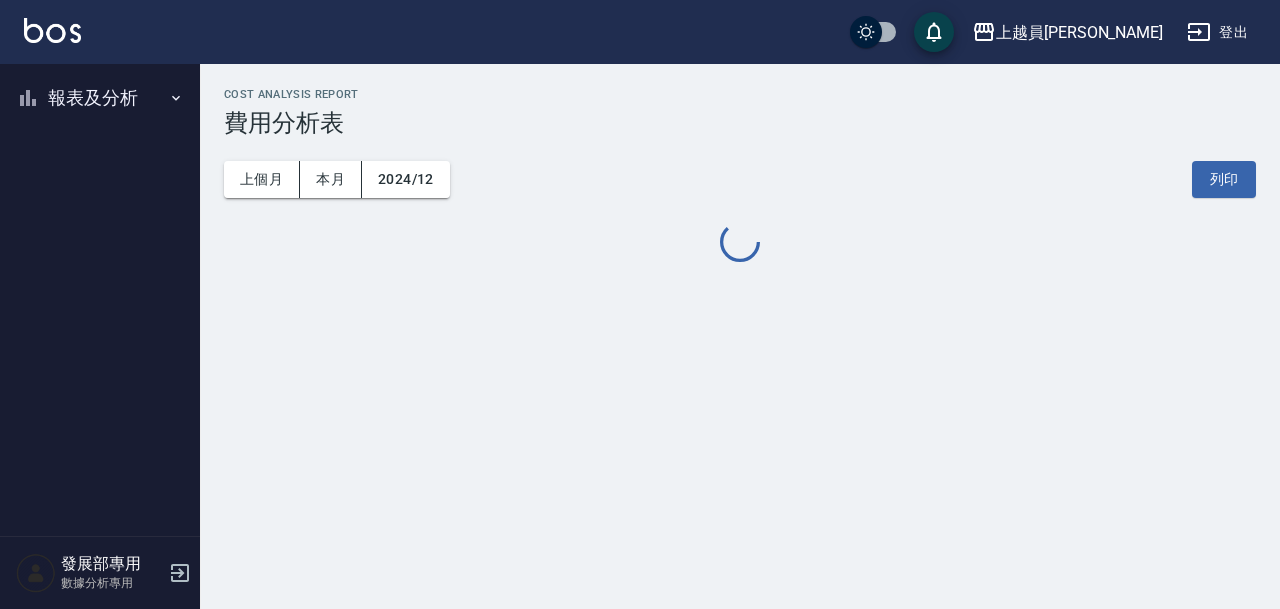 click on "報表及分析" at bounding box center [100, 98] 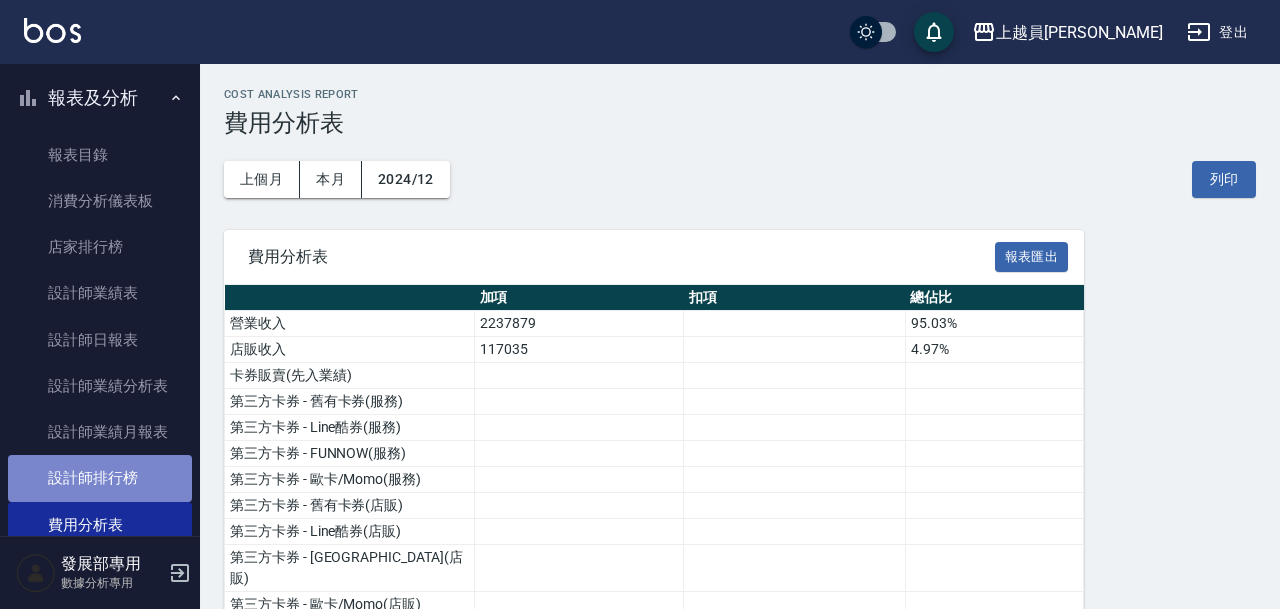 click on "設計師排行榜" at bounding box center (100, 478) 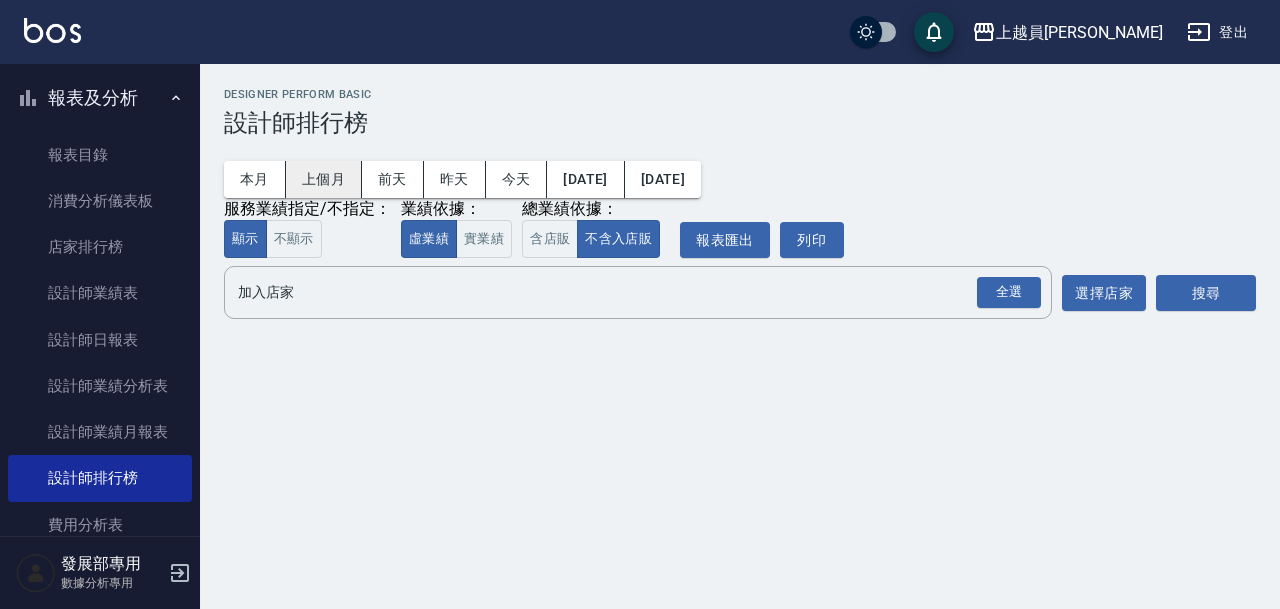 click on "上個月" at bounding box center [324, 179] 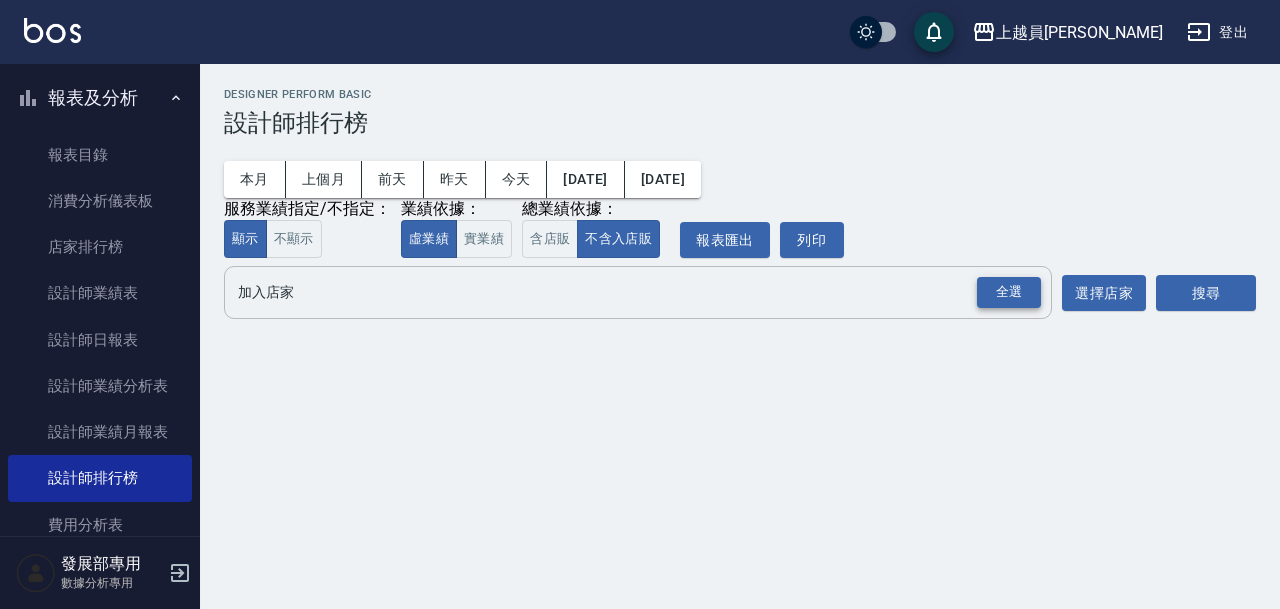 click on "全選" at bounding box center [1009, 292] 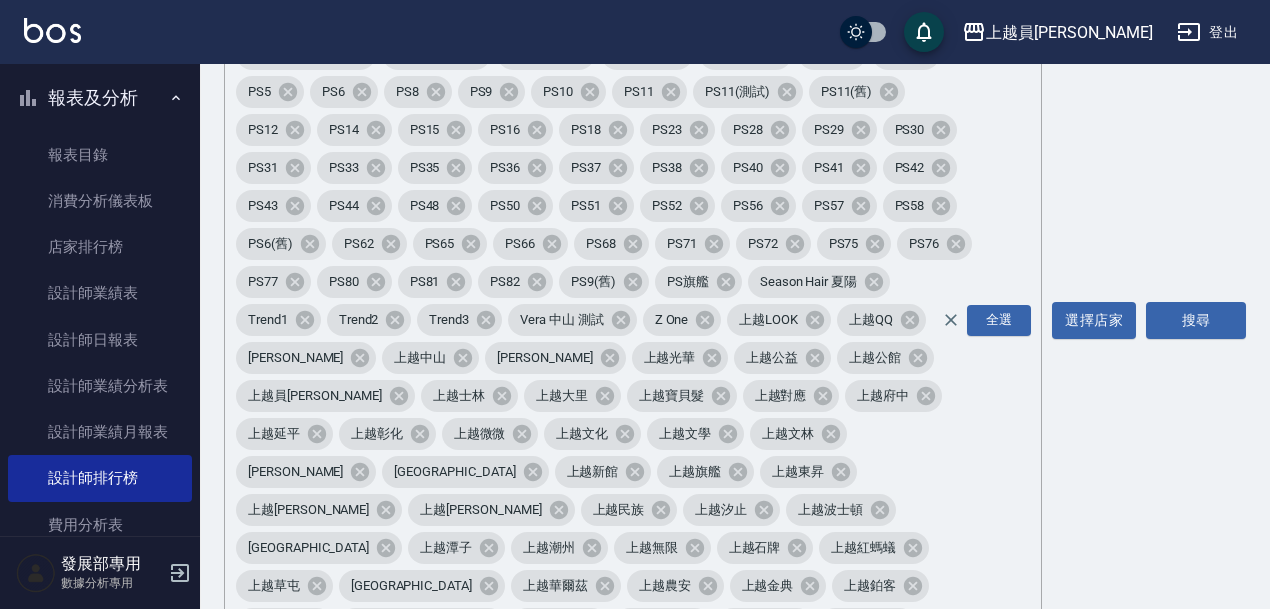 scroll, scrollTop: 632, scrollLeft: 0, axis: vertical 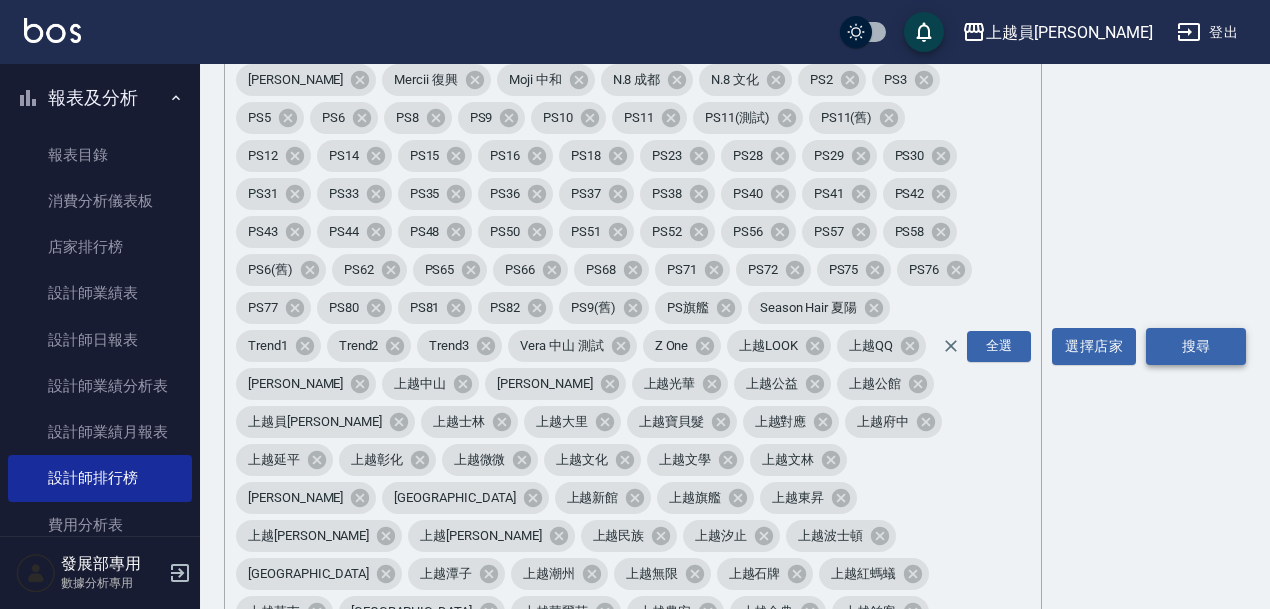 click on "搜尋" at bounding box center (1196, 346) 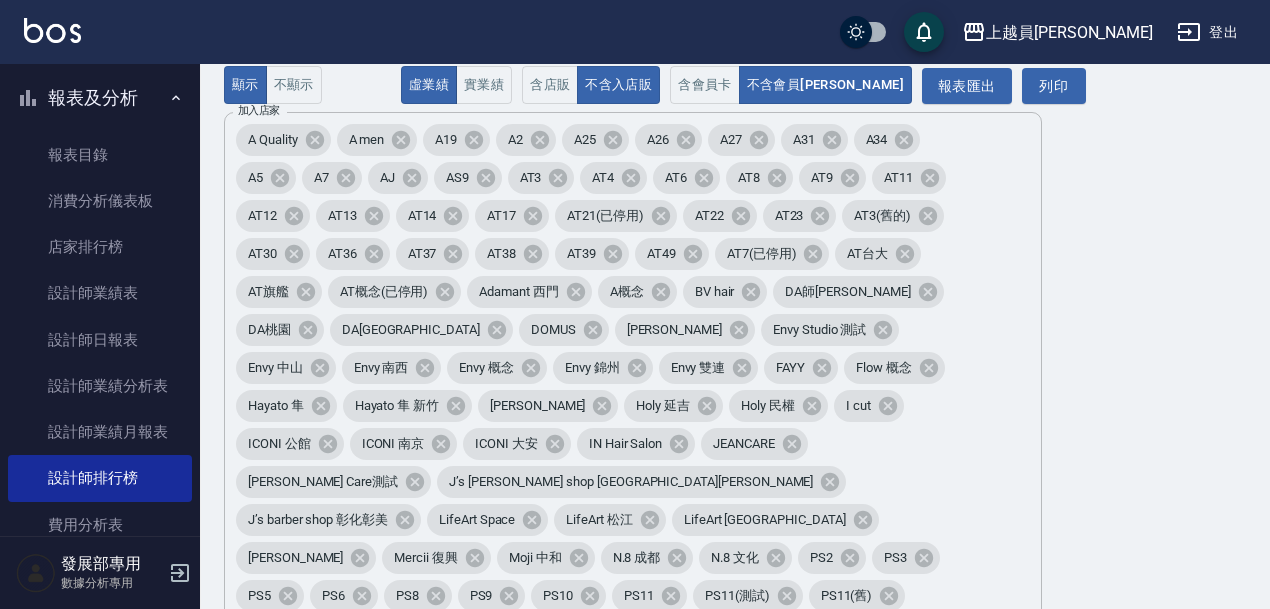 scroll, scrollTop: 0, scrollLeft: 0, axis: both 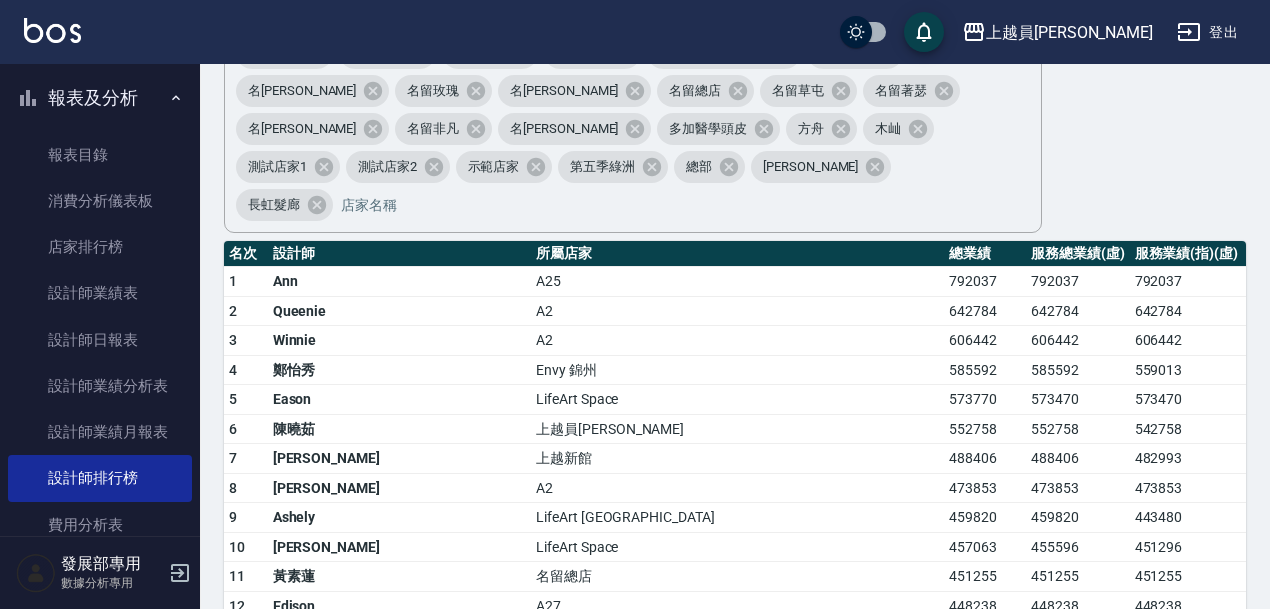type 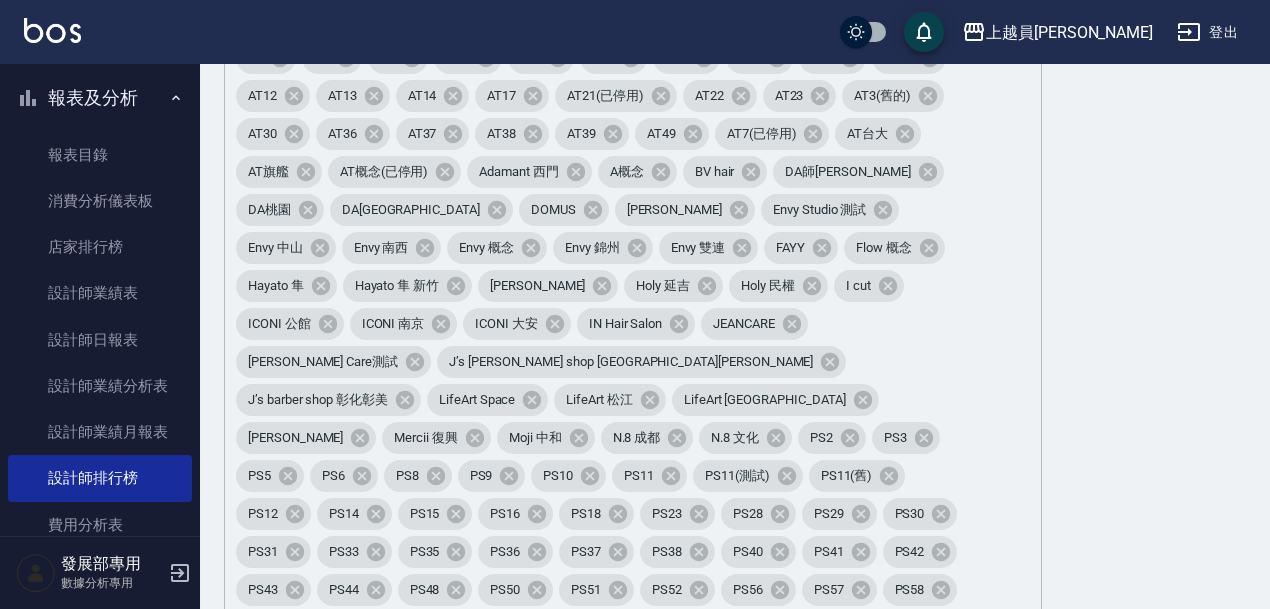 scroll, scrollTop: 0, scrollLeft: 0, axis: both 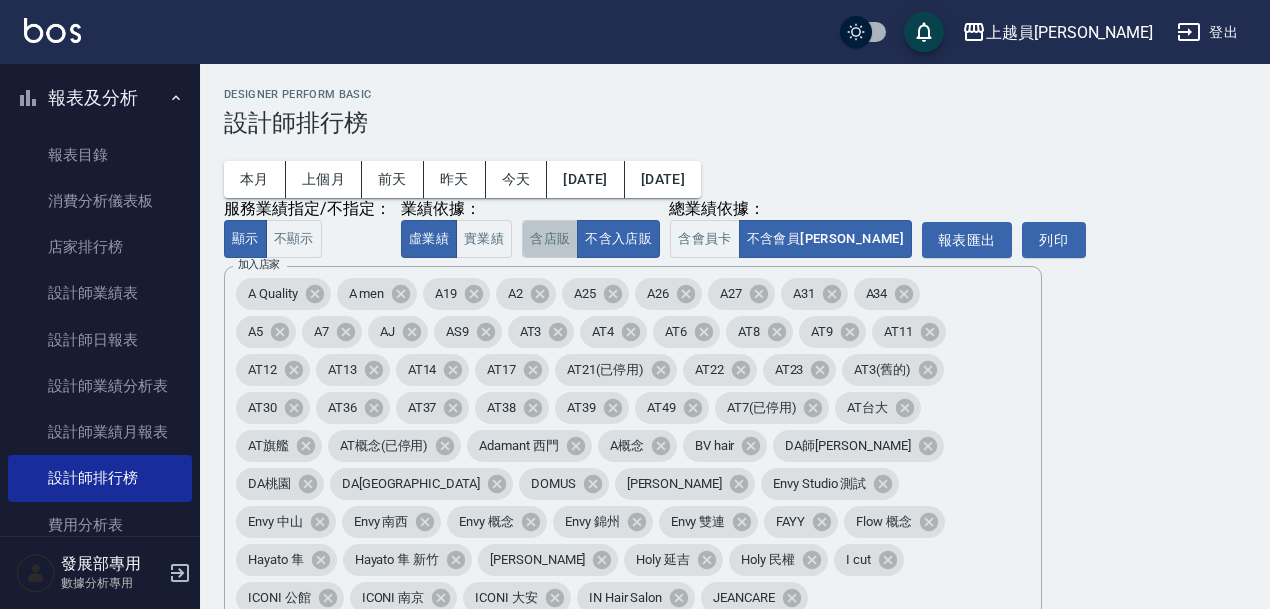 click on "含店販" at bounding box center [550, 239] 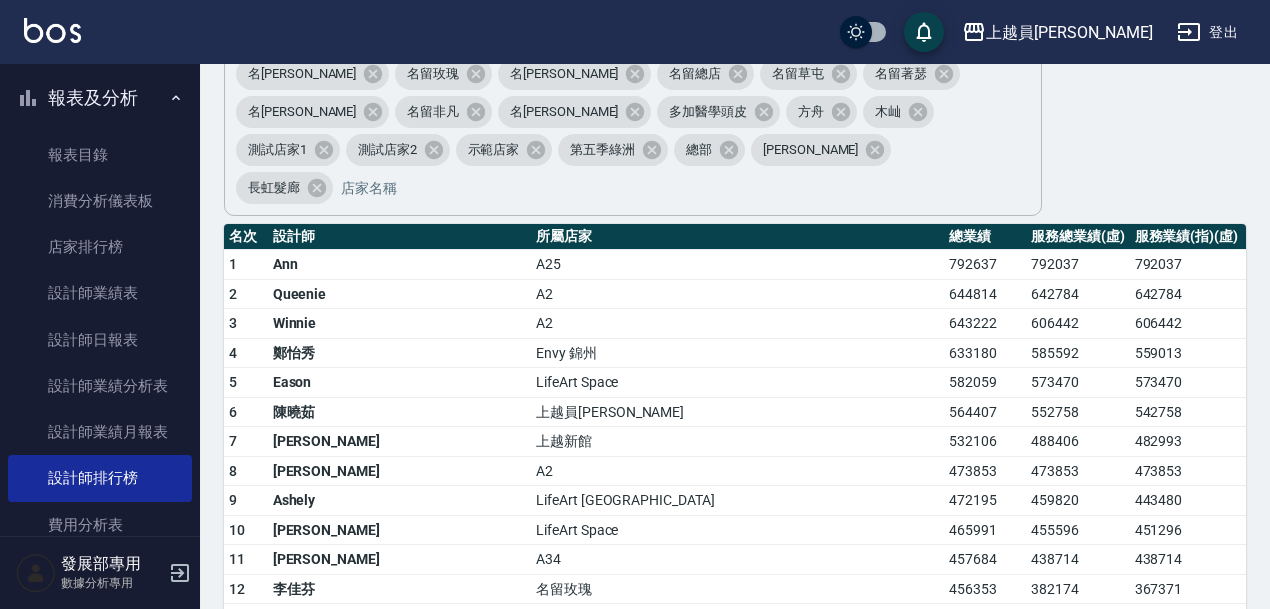 scroll, scrollTop: 1479, scrollLeft: 0, axis: vertical 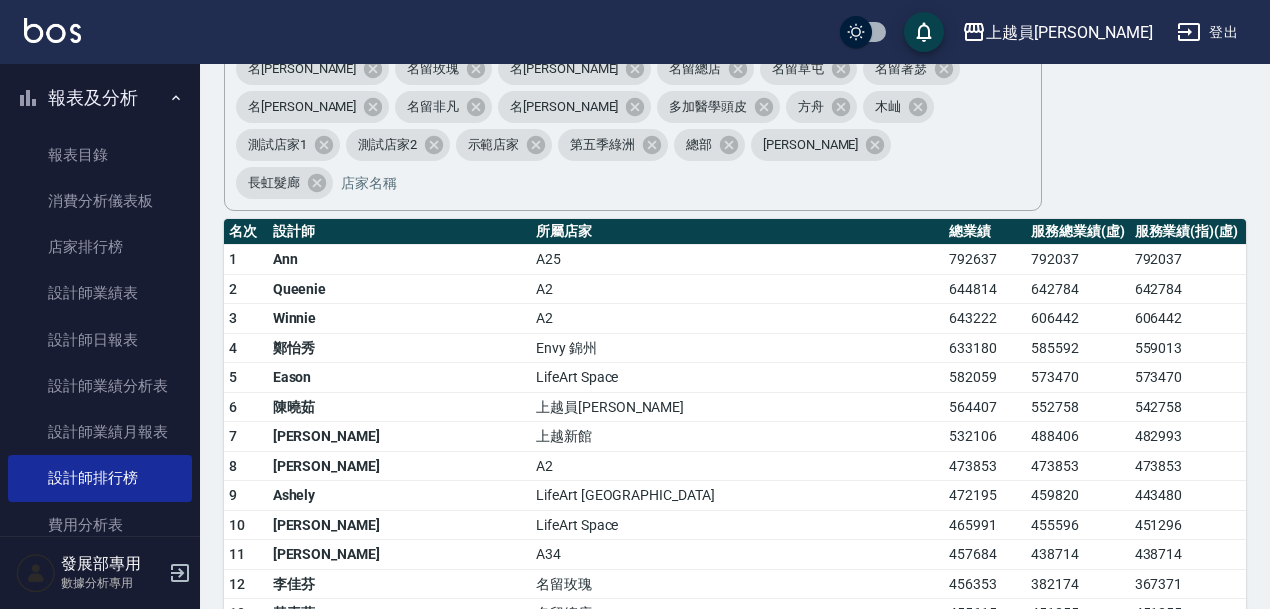 type on "true" 